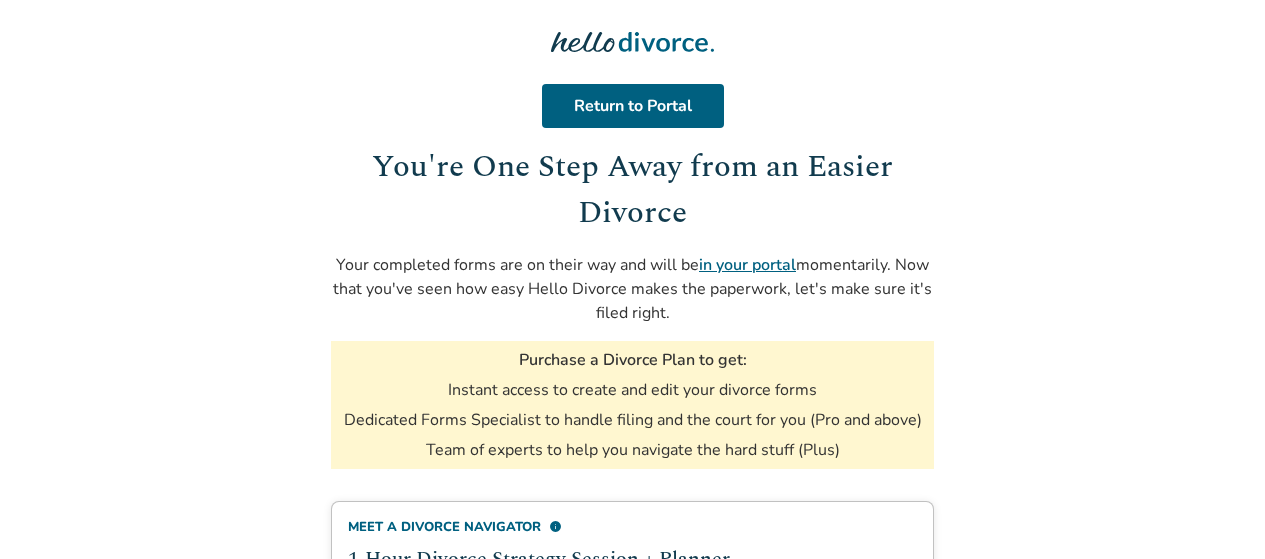 scroll, scrollTop: 0, scrollLeft: 0, axis: both 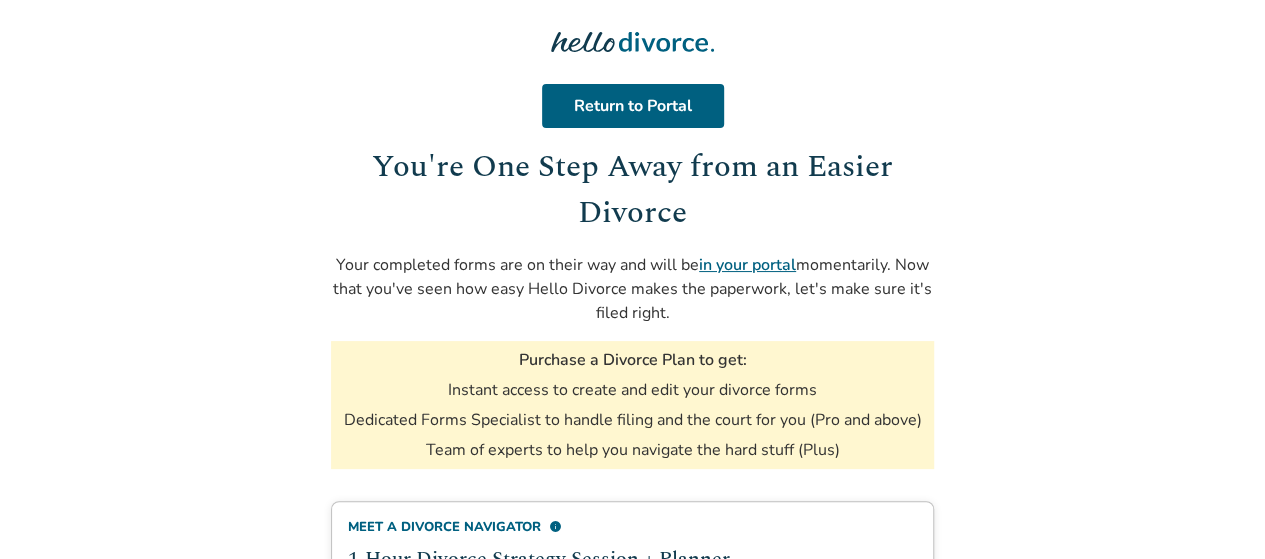 click on "Return to Portal You're One Step Away from an Easier Divorce Your completed forms are on their way and will be  in your portal  momentarily. Now that you've seen how easy Hello Divorce makes the paperwork, let's make sure it's filed right. Purchase a Divorce Plan to get: Instant access to create and edit your divorce forms Dedicated Forms Specialist to handle filing and the court for you (Pro and above) Team of experts to help you navigate the hard stuff (Plus) Meet a divorce navigator info 1-Hour Divorce Strategy Session + Planner $[PRICE] + court filing fees Work with a Hello Divorce expert to map out your divorce plan and get advice on how to move forward. Start DIY Plan info Your full divorce paperwork $[PRICE] + court filing fees Access to our software and all divorce forms - which you file yourself. Select Options Pro Plan info Forms Specialist led divorce $[PRICE]  or 4 installments of $[PRICE] + court filing fees Our forms software, plus a dedicated Forms Specialist to review, file, and serve your forms. Plus Plan" at bounding box center (632, 650) 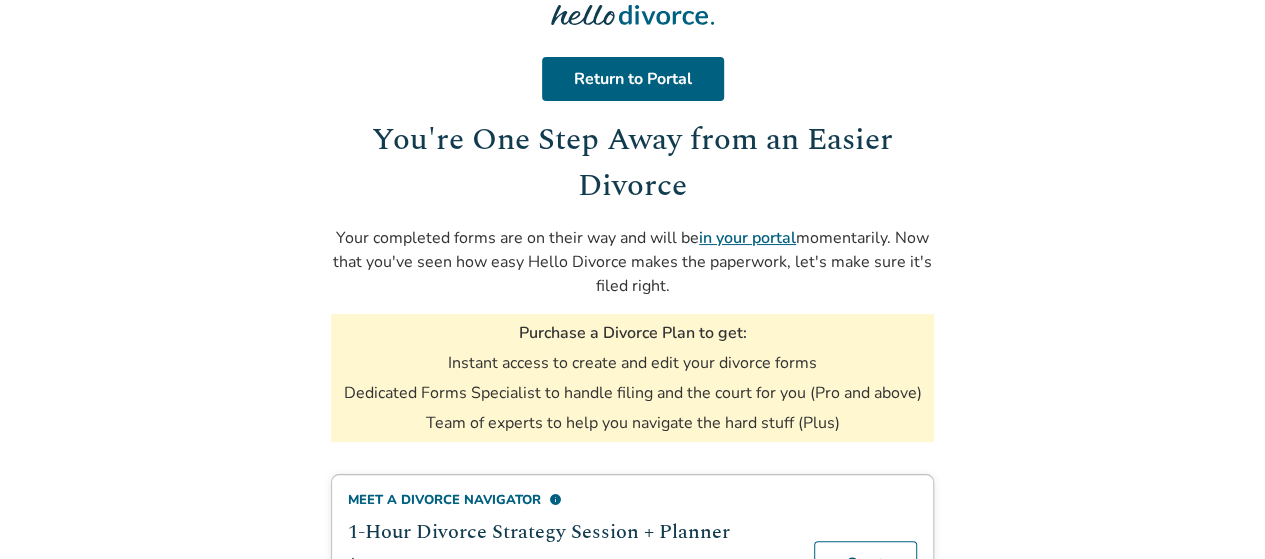 scroll, scrollTop: 0, scrollLeft: 0, axis: both 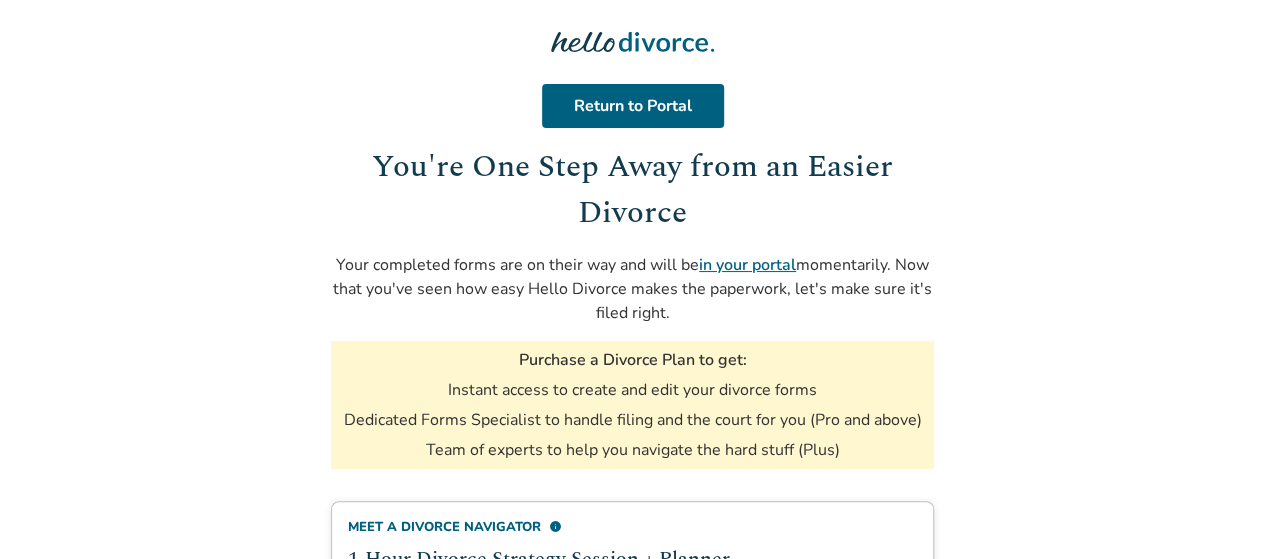 click on "in your portal" at bounding box center [747, 265] 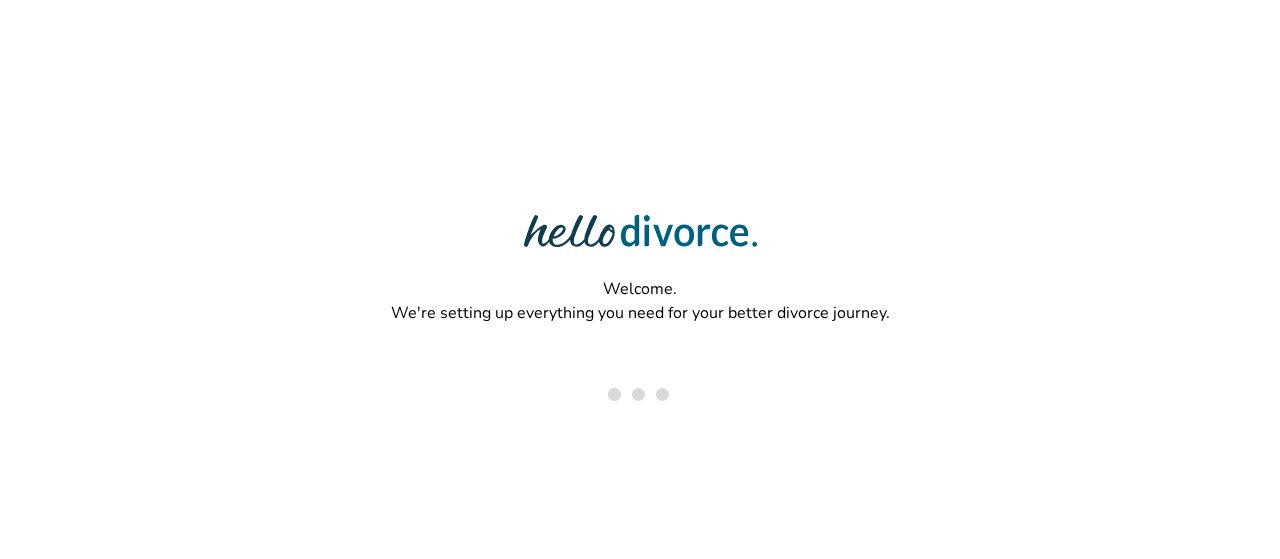 scroll, scrollTop: 0, scrollLeft: 0, axis: both 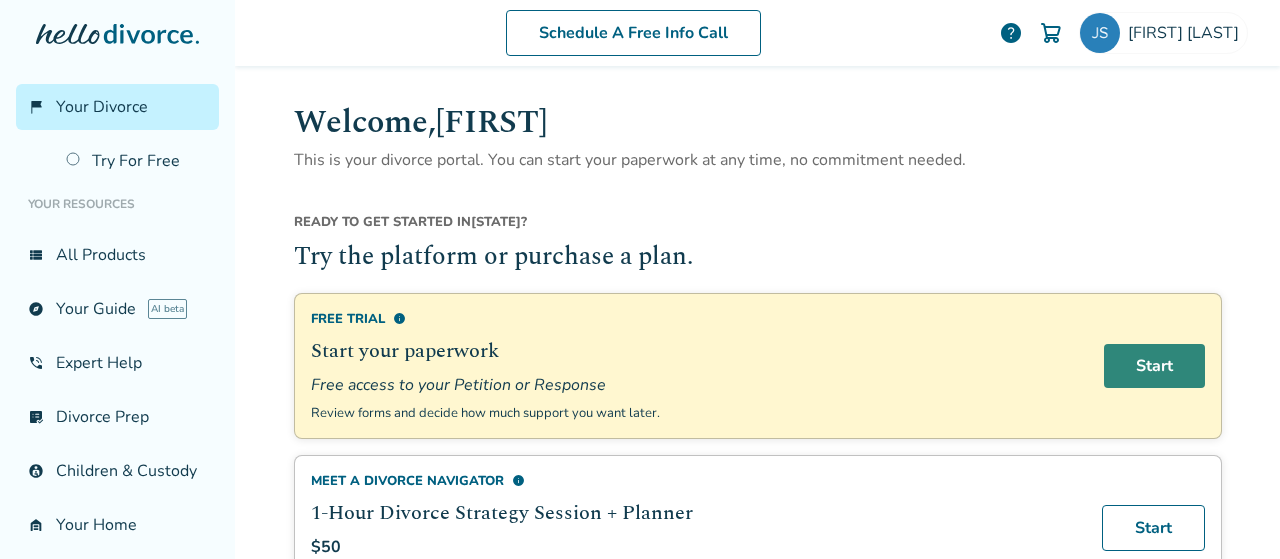 click on "Start" at bounding box center (1154, 366) 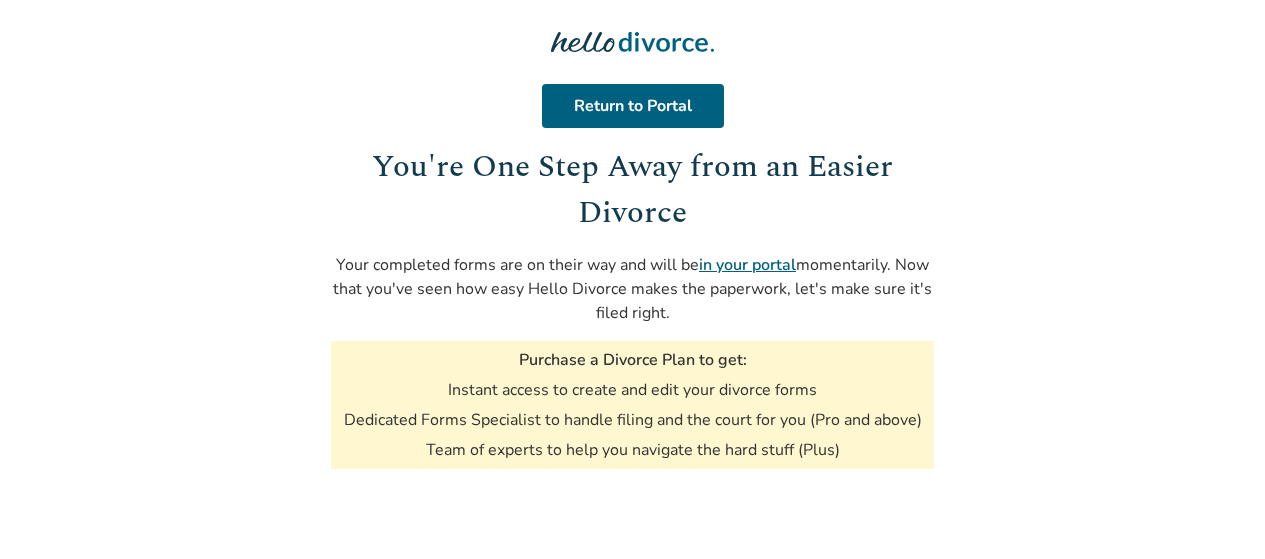 scroll, scrollTop: 0, scrollLeft: 0, axis: both 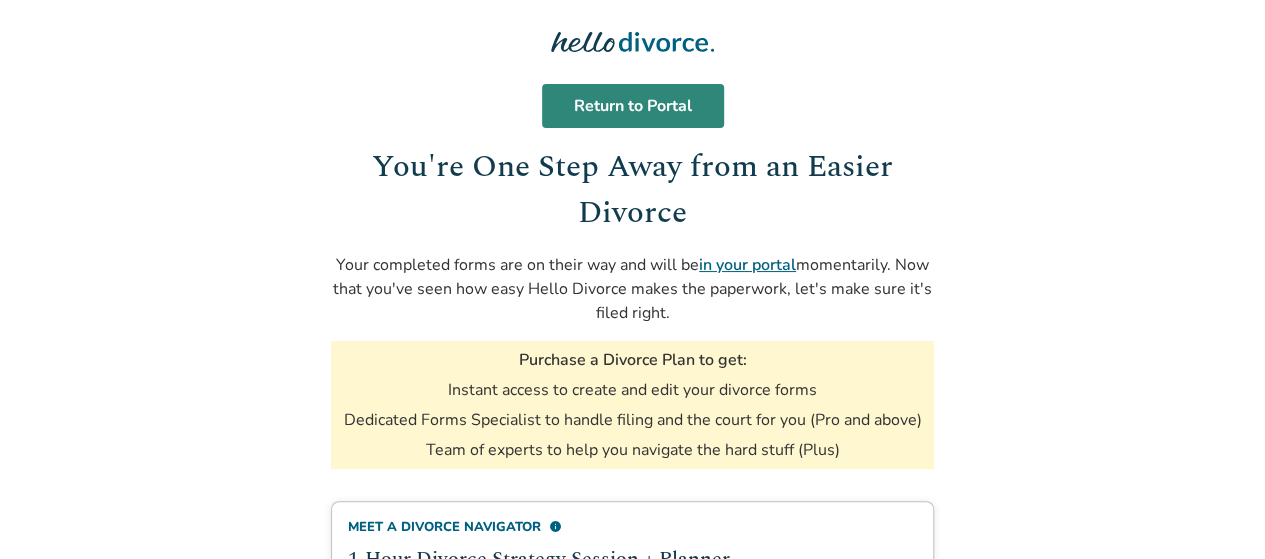 click on "Return to Portal" at bounding box center [633, 106] 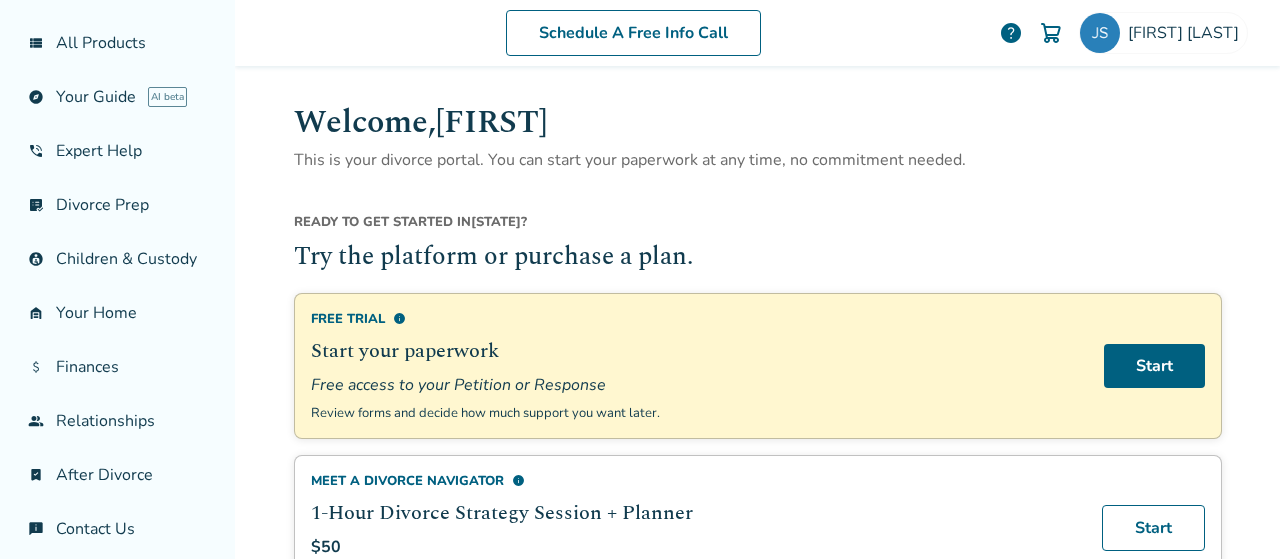 scroll, scrollTop: 242, scrollLeft: 0, axis: vertical 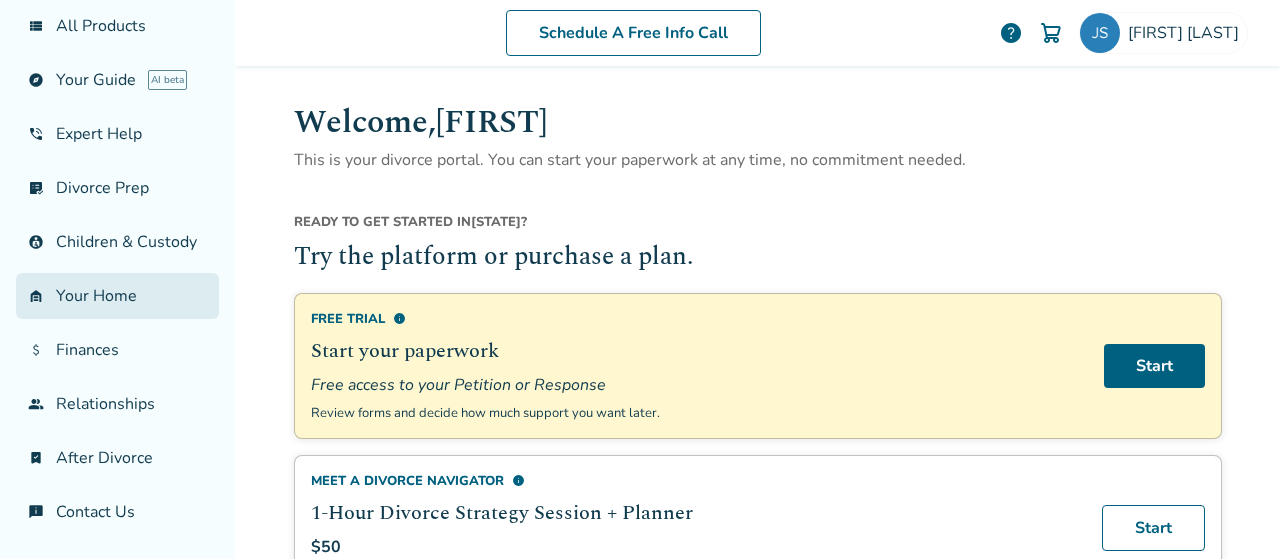 click on "garage_home Your Home" at bounding box center (117, 296) 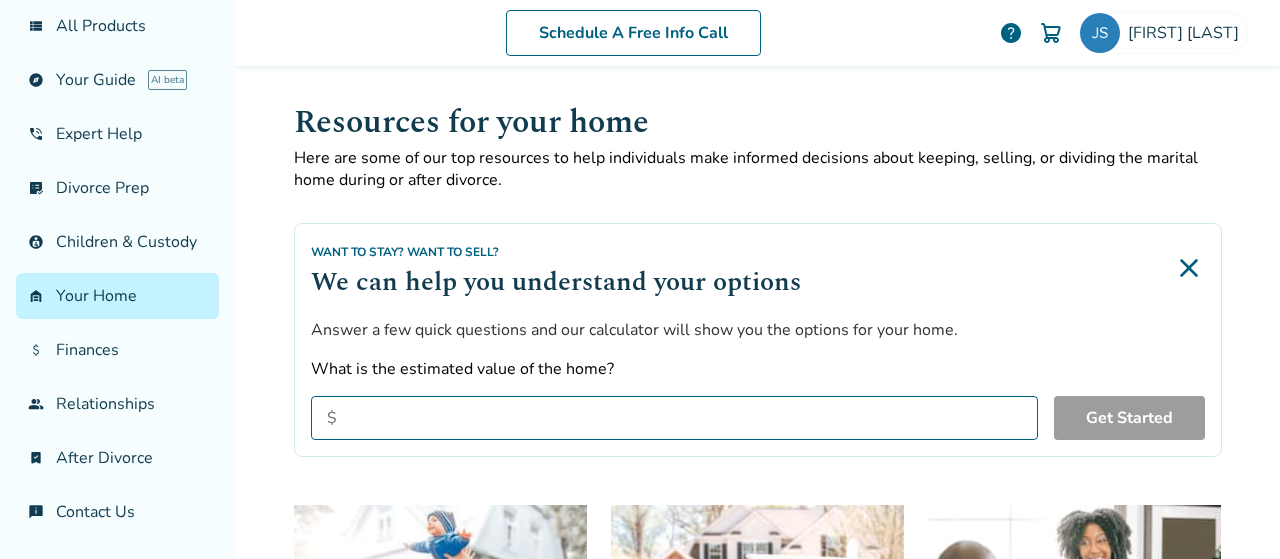 click on "What is the estimated value of the home?" at bounding box center (674, 418) 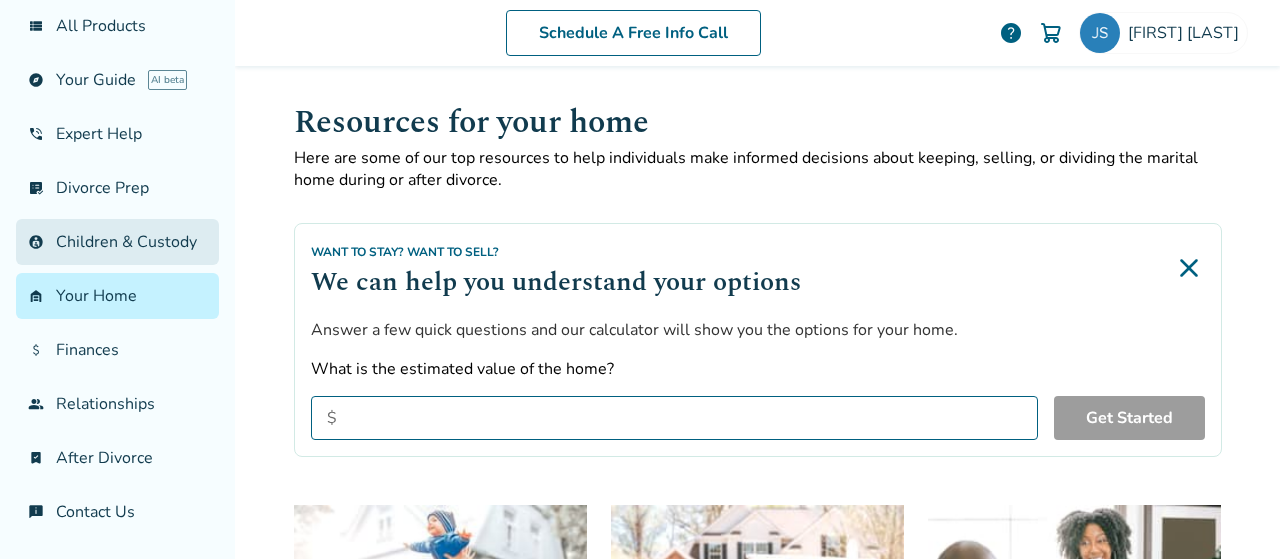 click on "account_child Children & Custody" at bounding box center (117, 242) 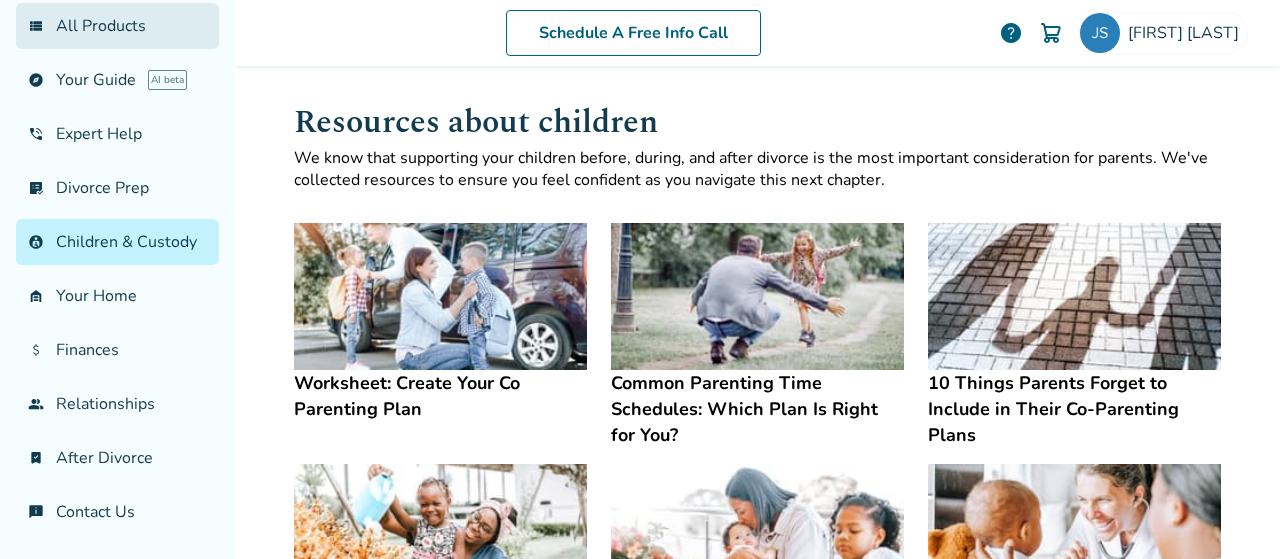 click on "view_list All Products" at bounding box center (117, 26) 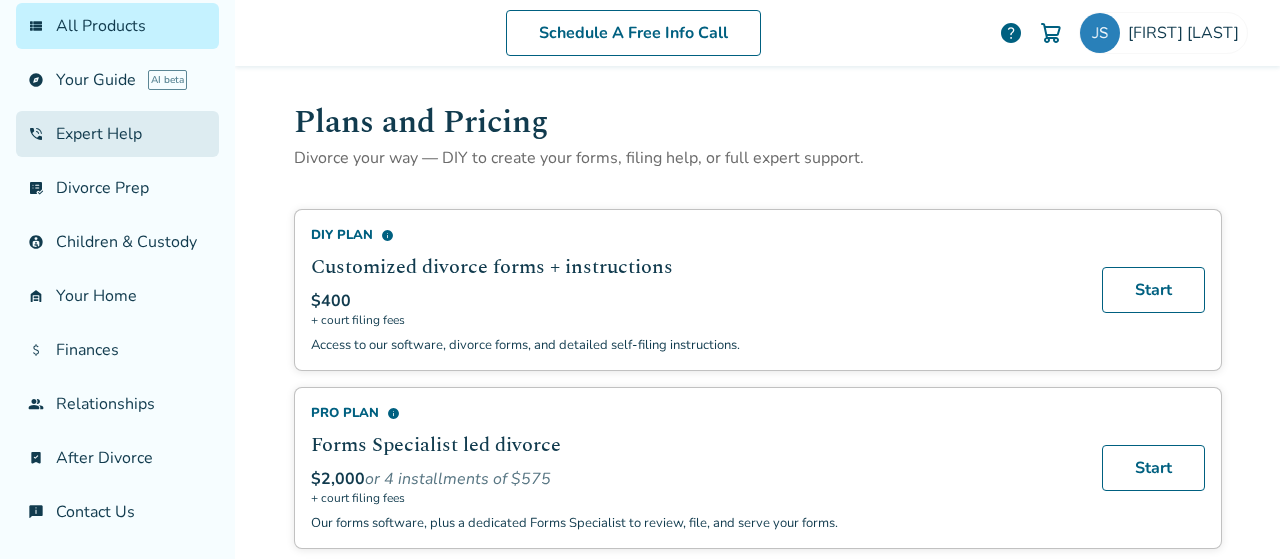 click on "phone_in_talk Expert Help" at bounding box center [117, 134] 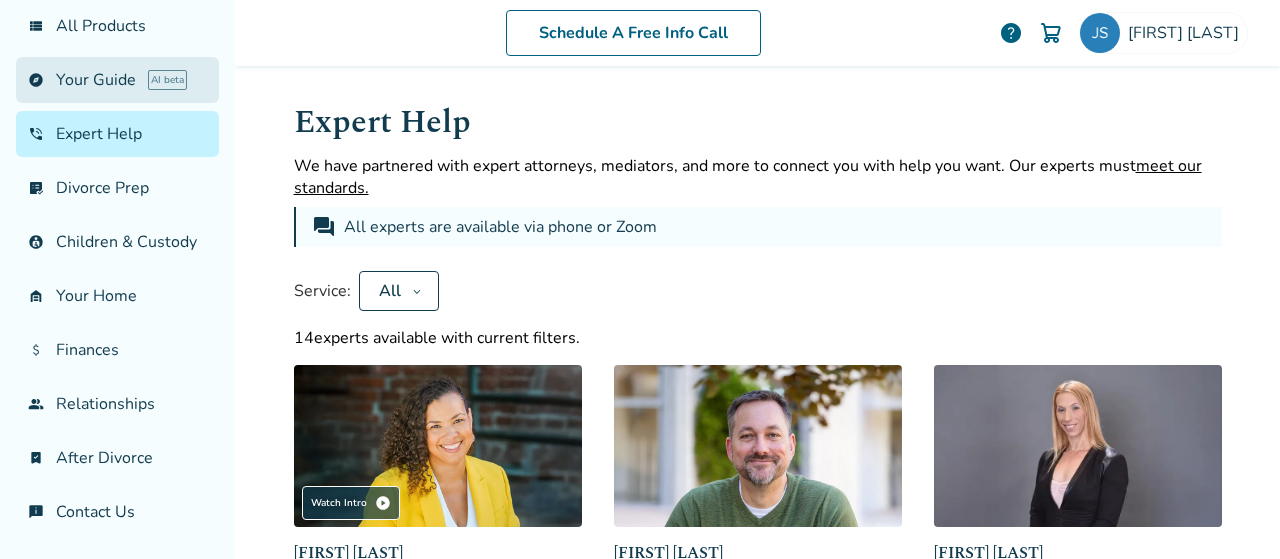 click on "explore Your Guide AI beta" at bounding box center [117, 80] 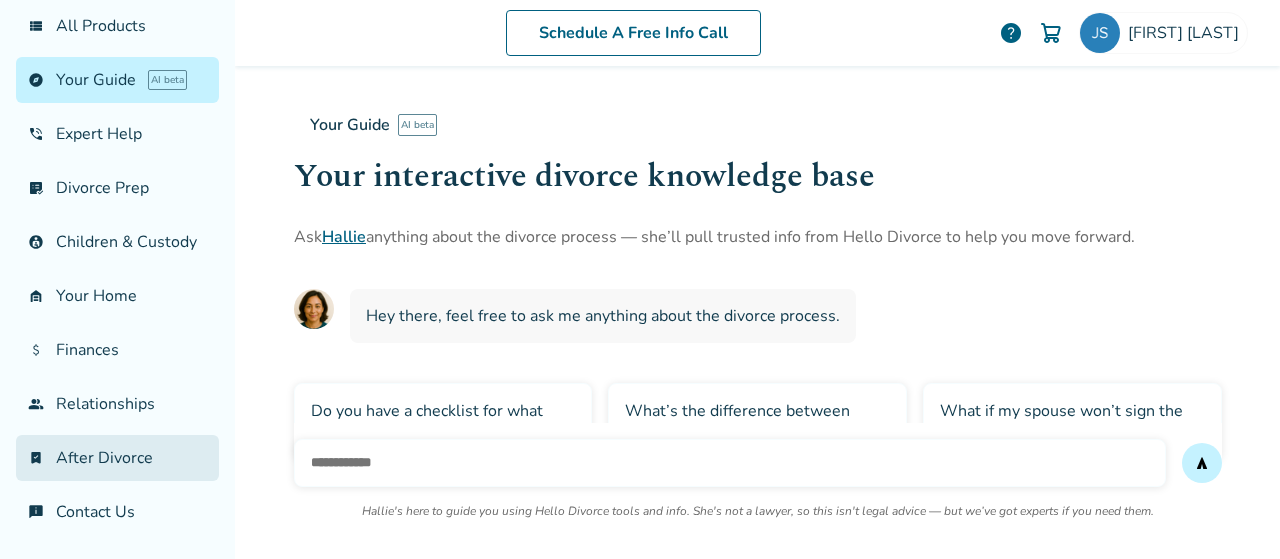 click on "bookmark_check After Divorce" at bounding box center (117, 458) 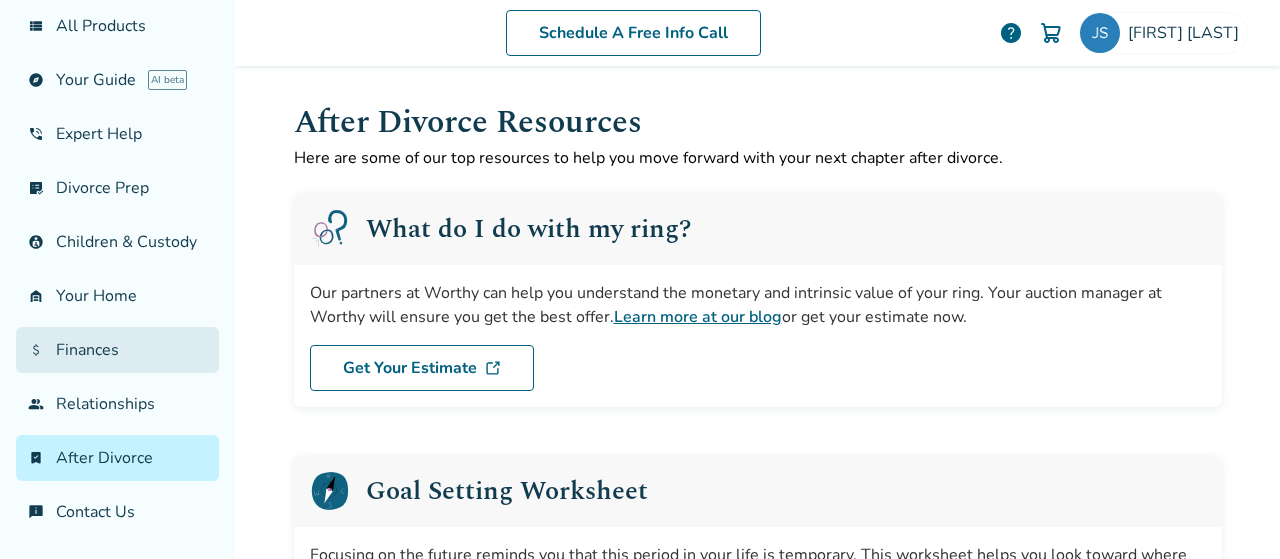 click on "attach_money Finances" at bounding box center [117, 350] 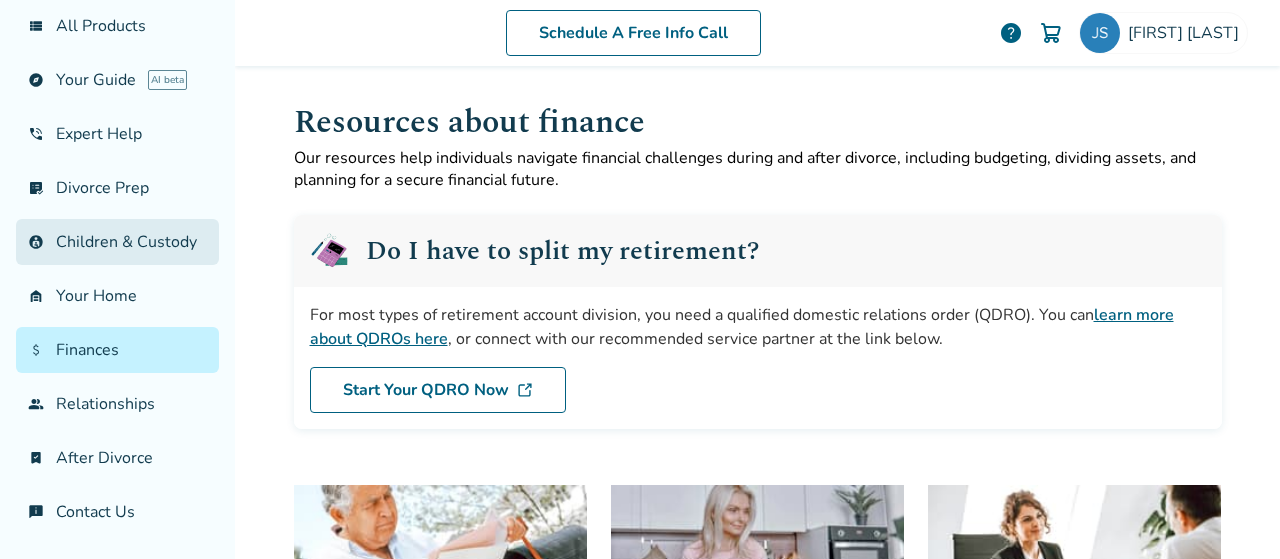 click on "account_child Children & Custody" at bounding box center (117, 242) 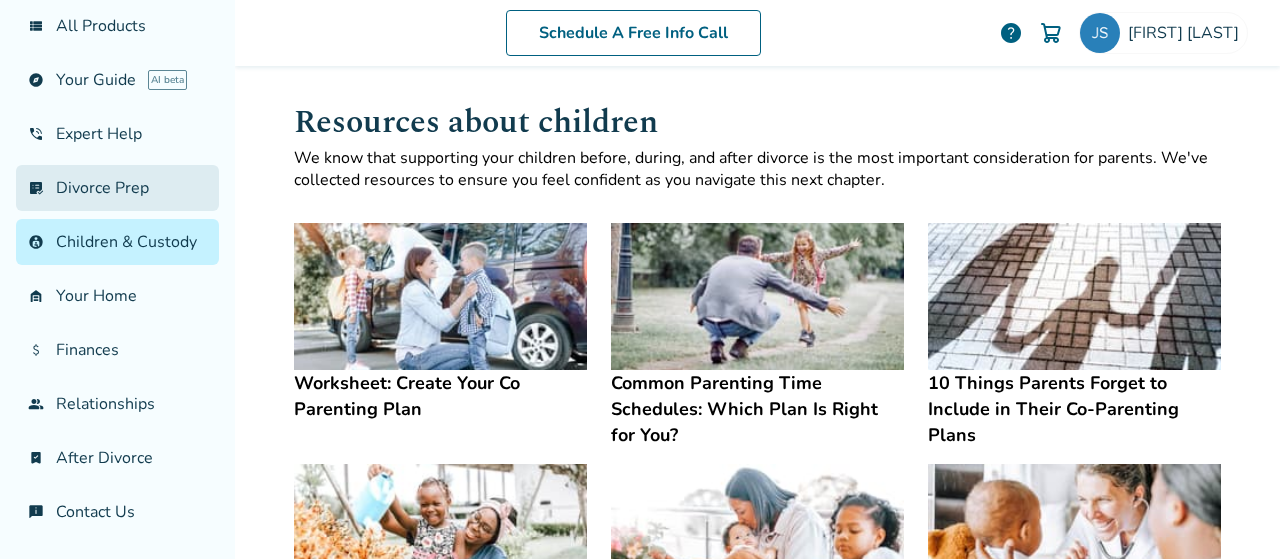 click on "list_alt_check Divorce Prep" at bounding box center [117, 188] 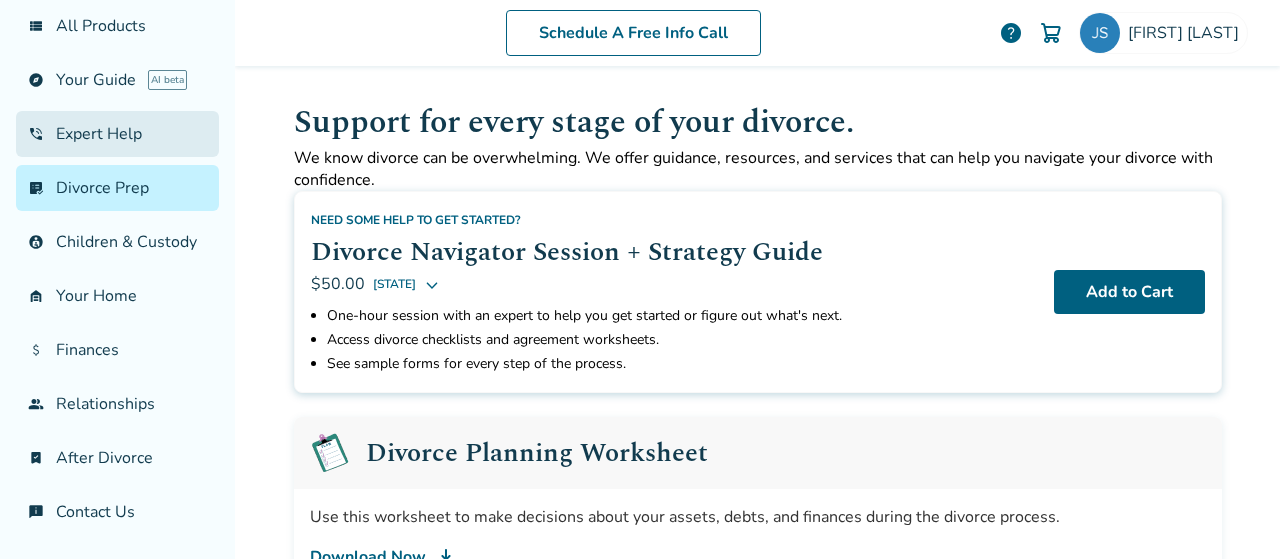 click on "phone_in_talk Expert Help" at bounding box center [117, 134] 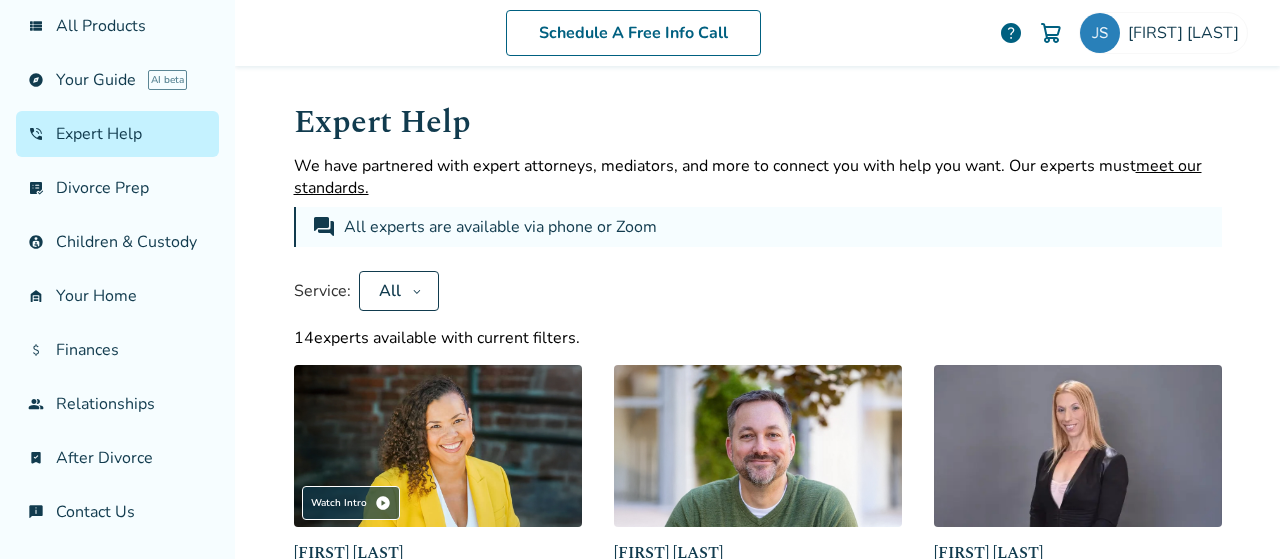 scroll, scrollTop: 0, scrollLeft: 0, axis: both 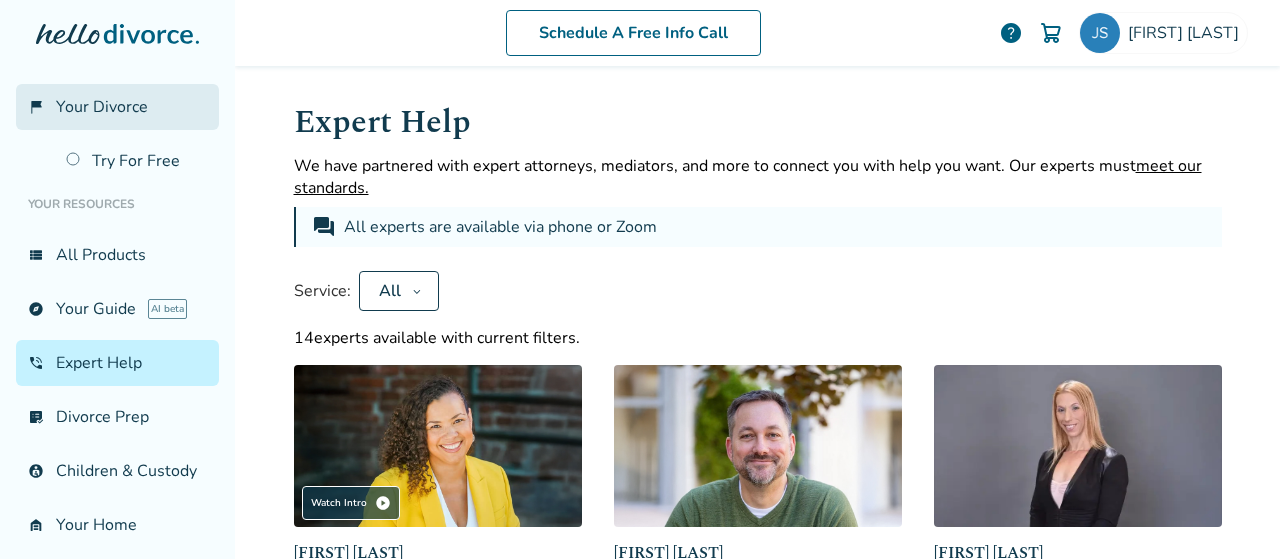 click on "Your Divorce" at bounding box center (102, 107) 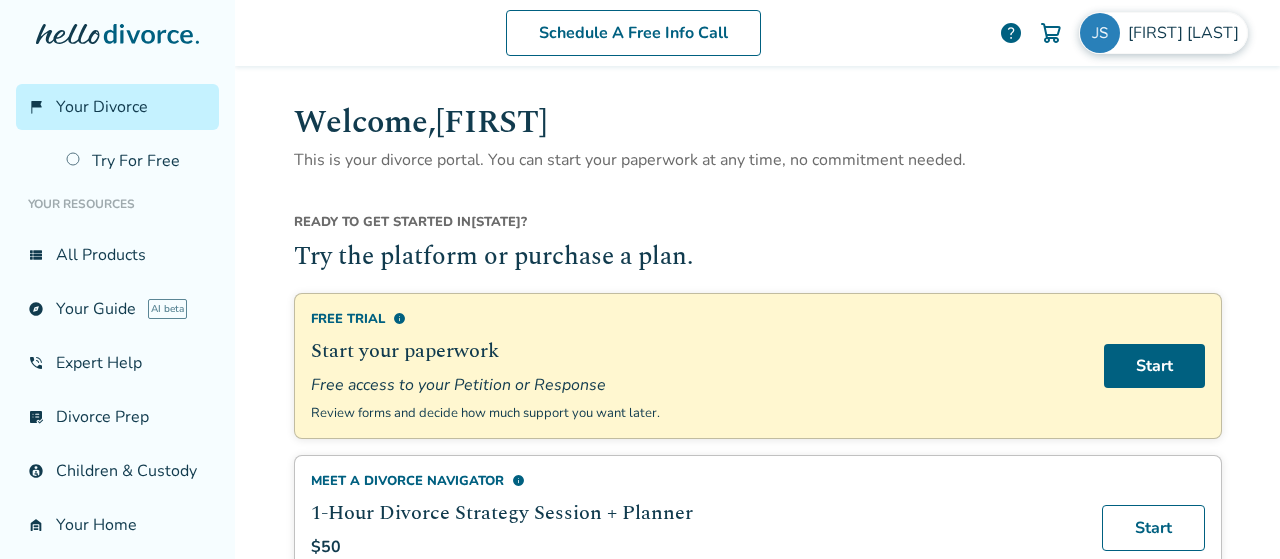 click at bounding box center (1100, 33) 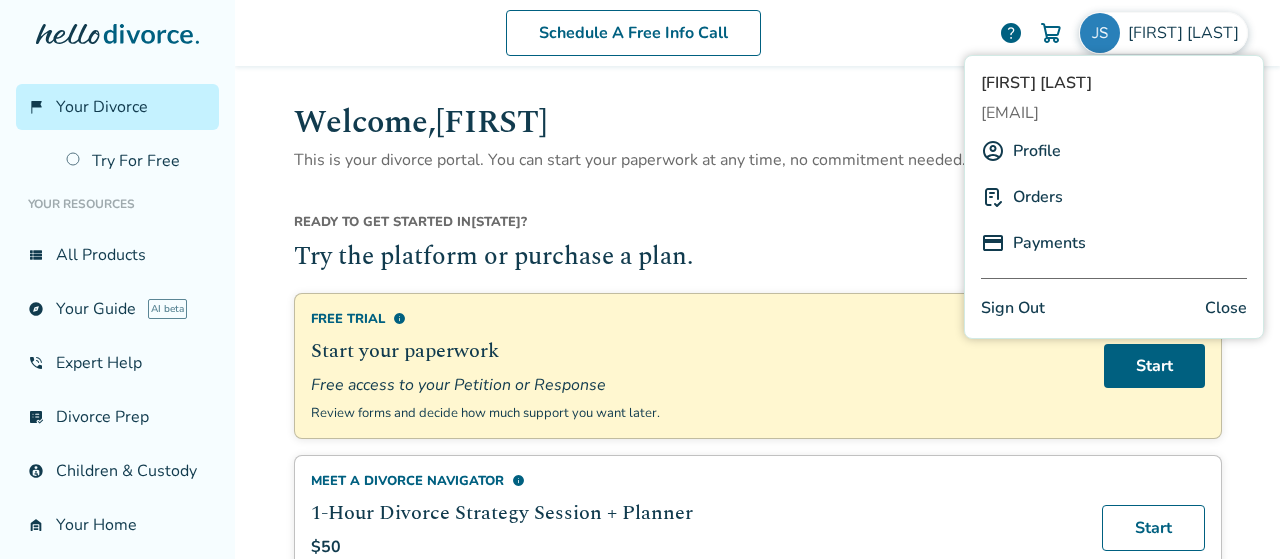 click on "Profile" at bounding box center (1037, 151) 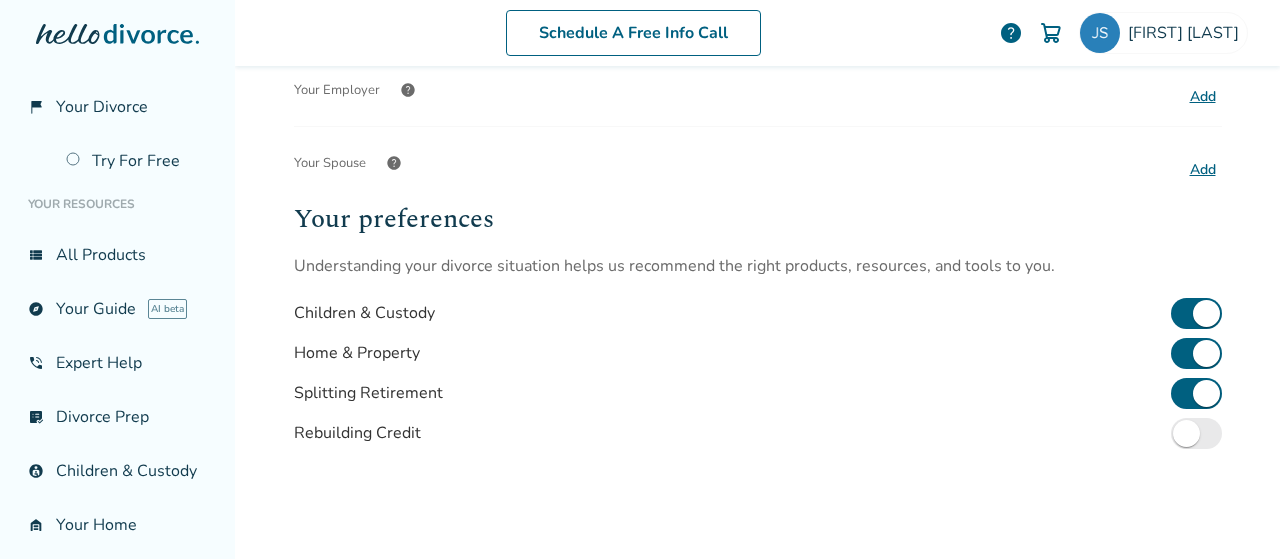 scroll, scrollTop: 577, scrollLeft: 0, axis: vertical 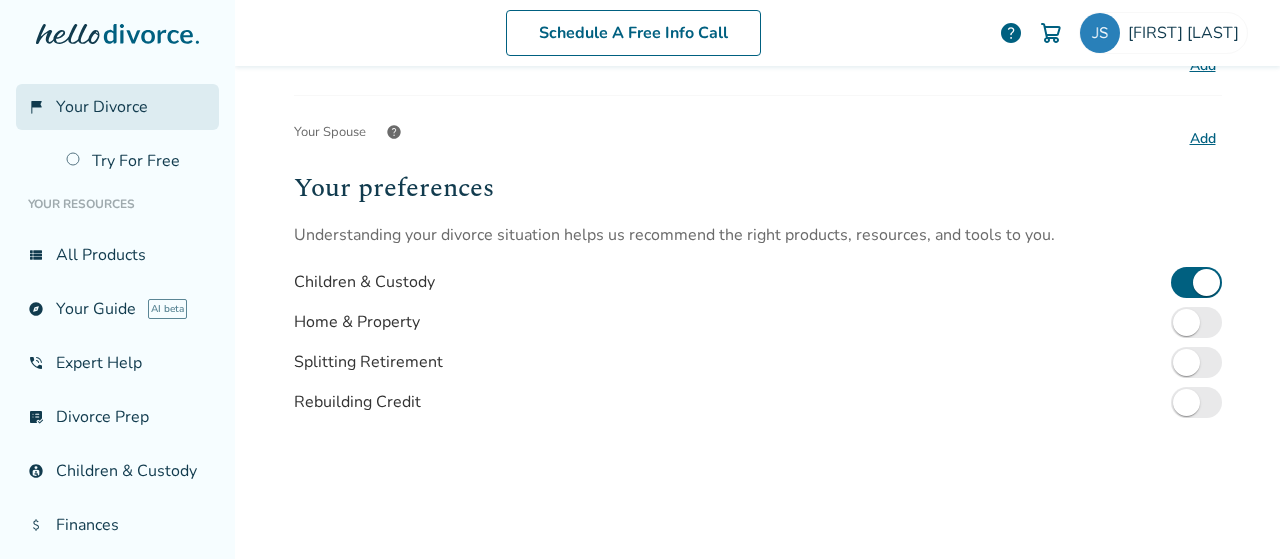 click on "Your Divorce" at bounding box center (102, 107) 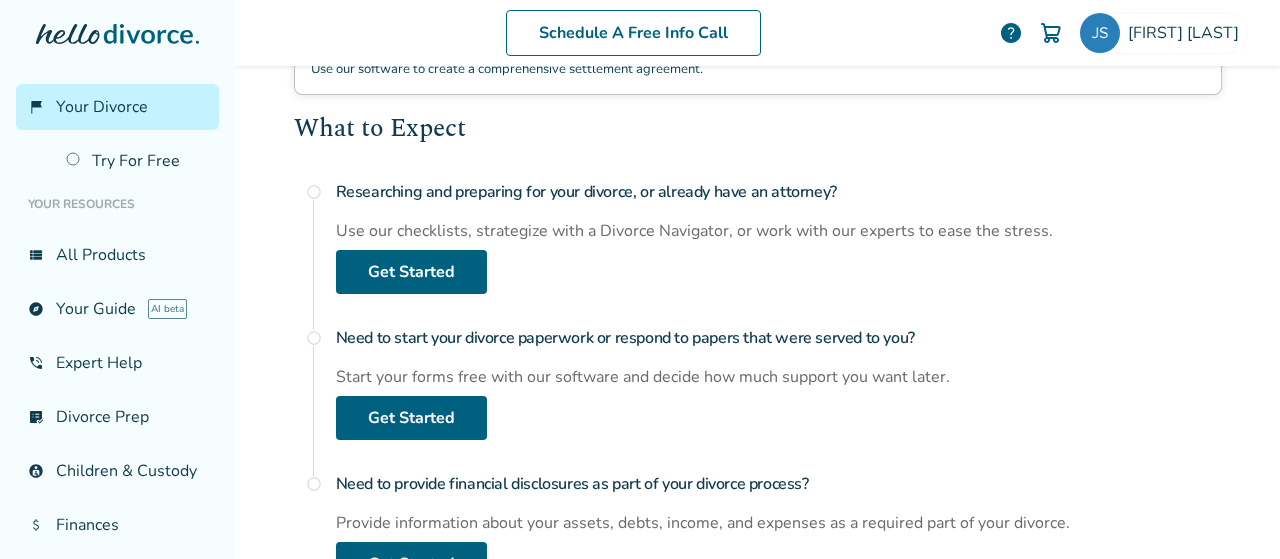 scroll, scrollTop: 846, scrollLeft: 0, axis: vertical 